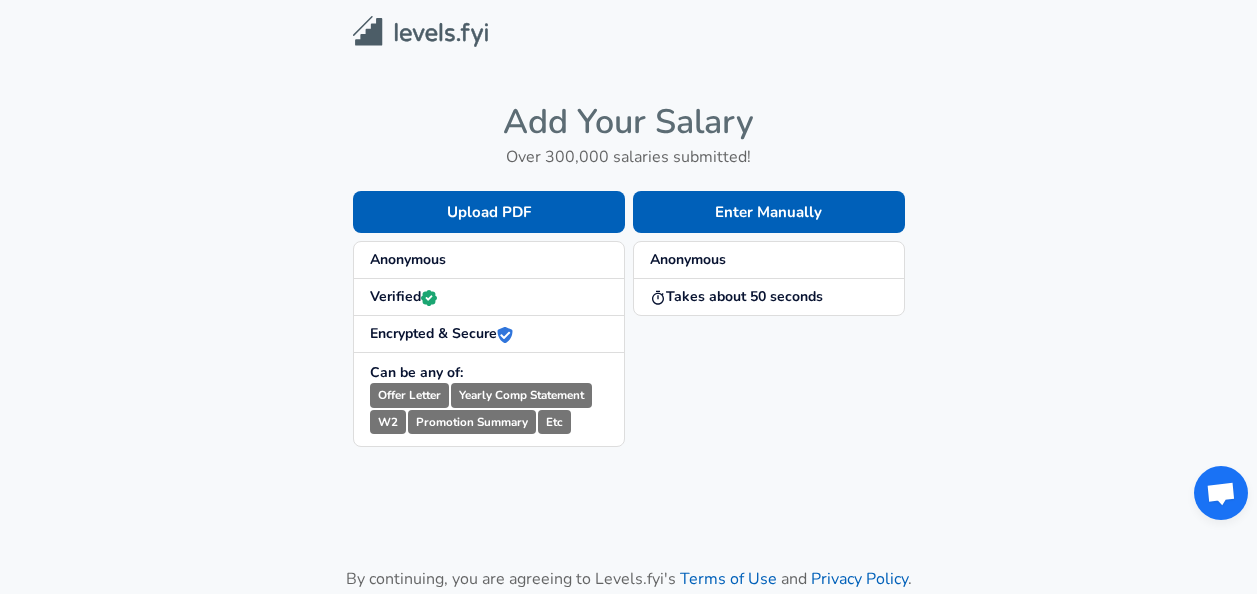 scroll, scrollTop: 0, scrollLeft: 0, axis: both 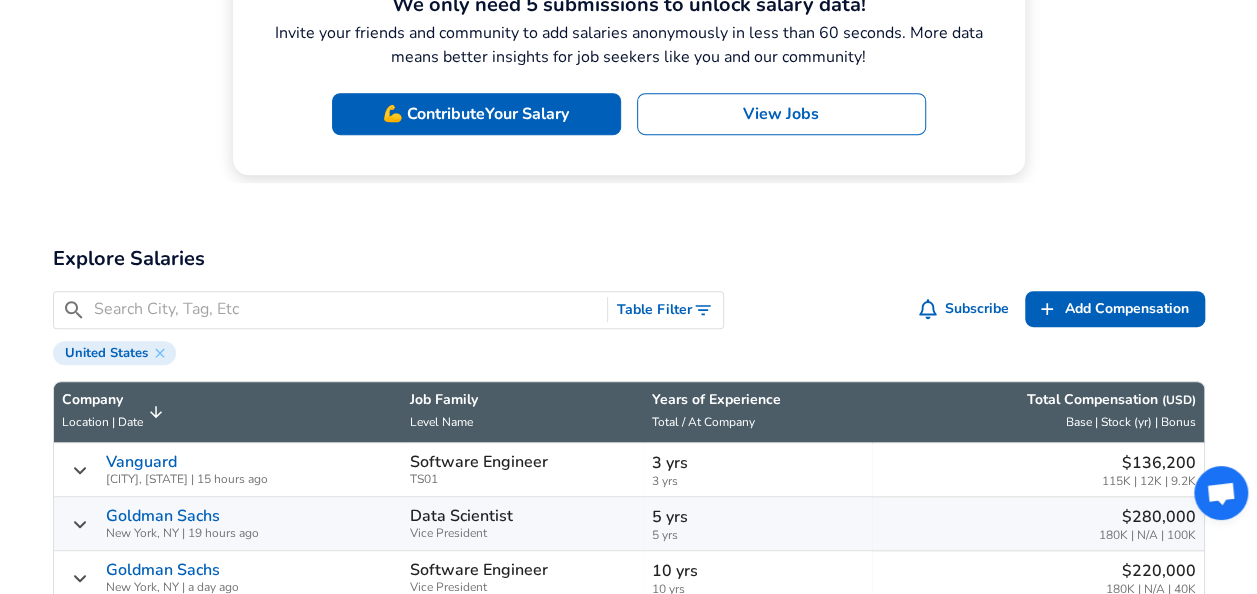 click on "View Jobs" at bounding box center (781, 114) 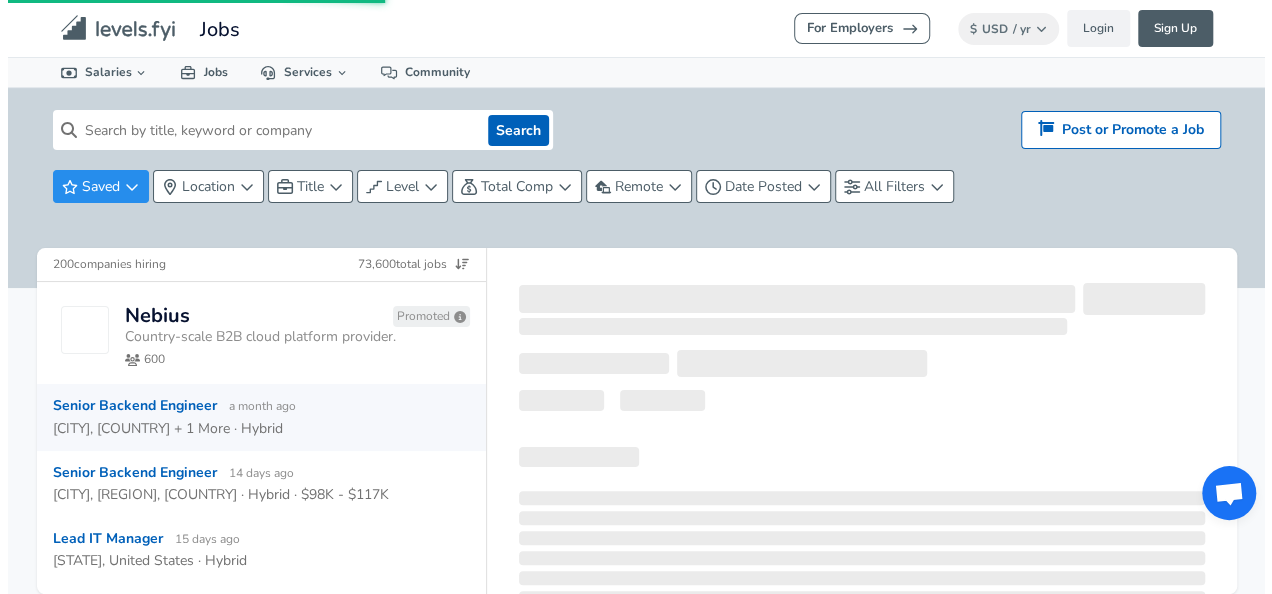 scroll, scrollTop: 0, scrollLeft: 0, axis: both 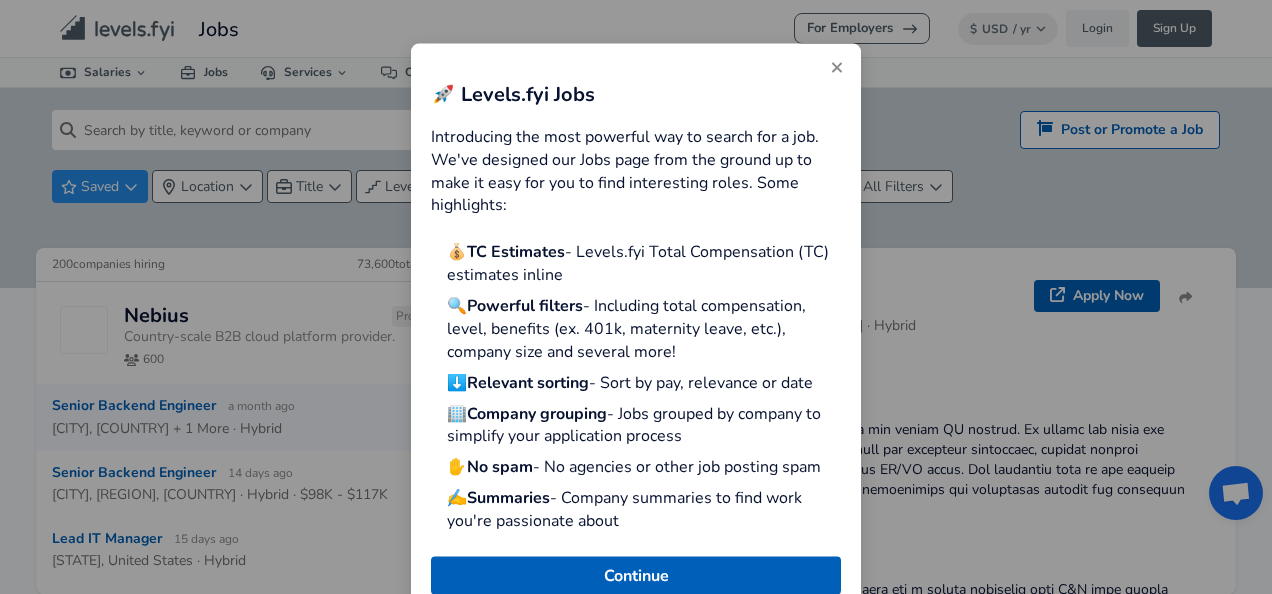 click at bounding box center (837, 68) 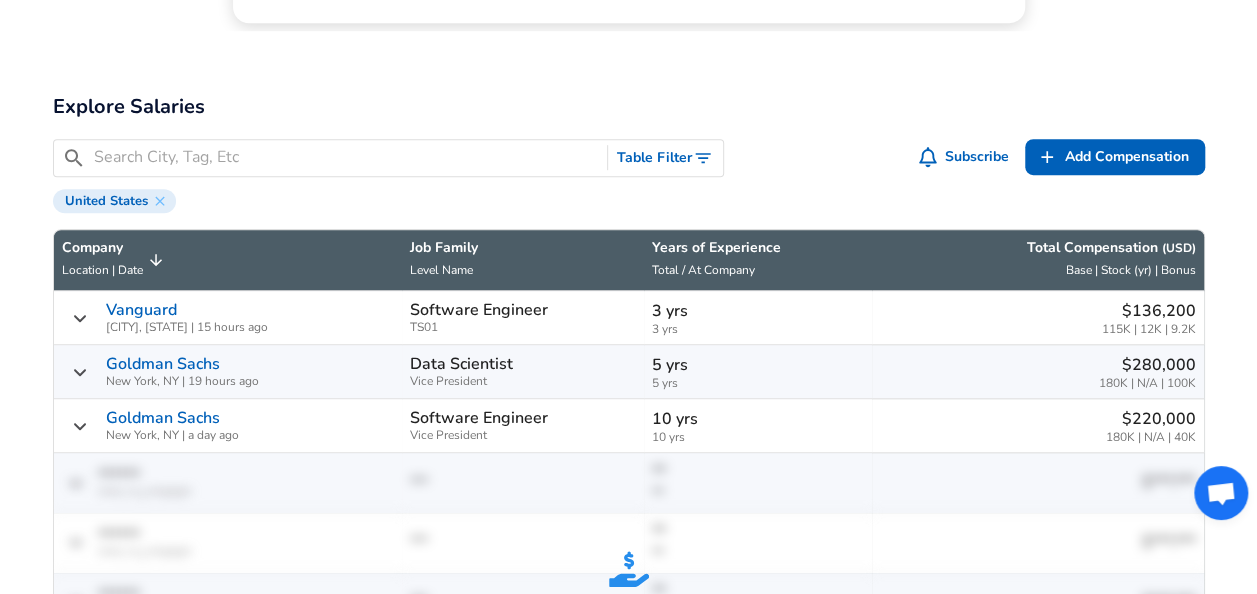 scroll, scrollTop: 700, scrollLeft: 0, axis: vertical 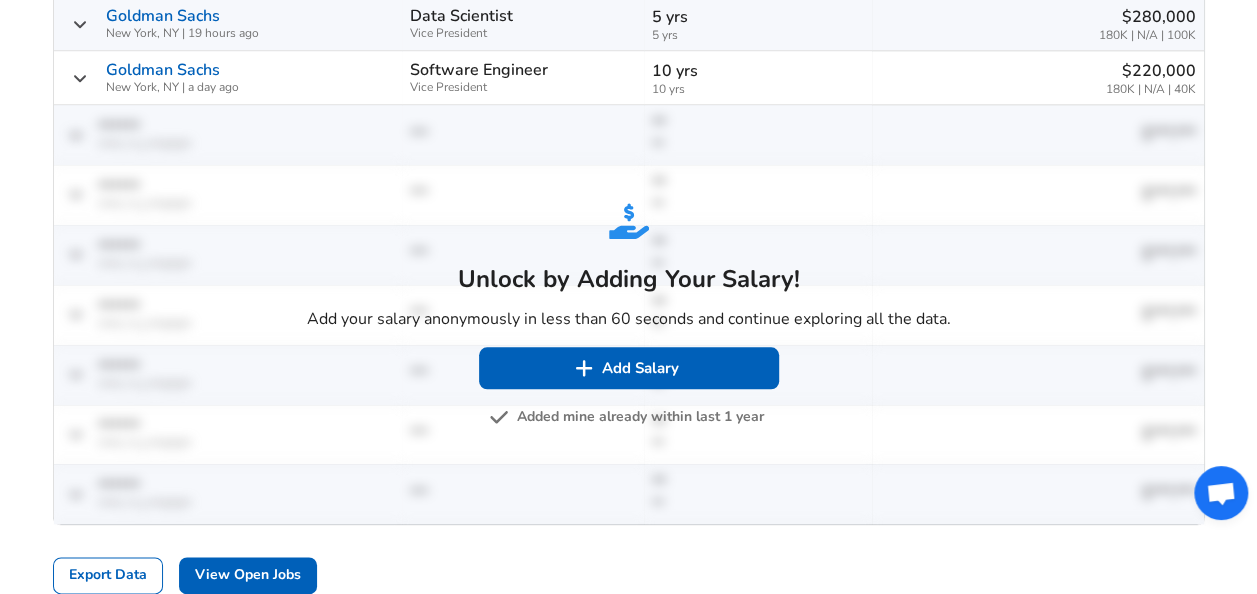 click on "Added mine already within last 1 year" at bounding box center [628, 417] 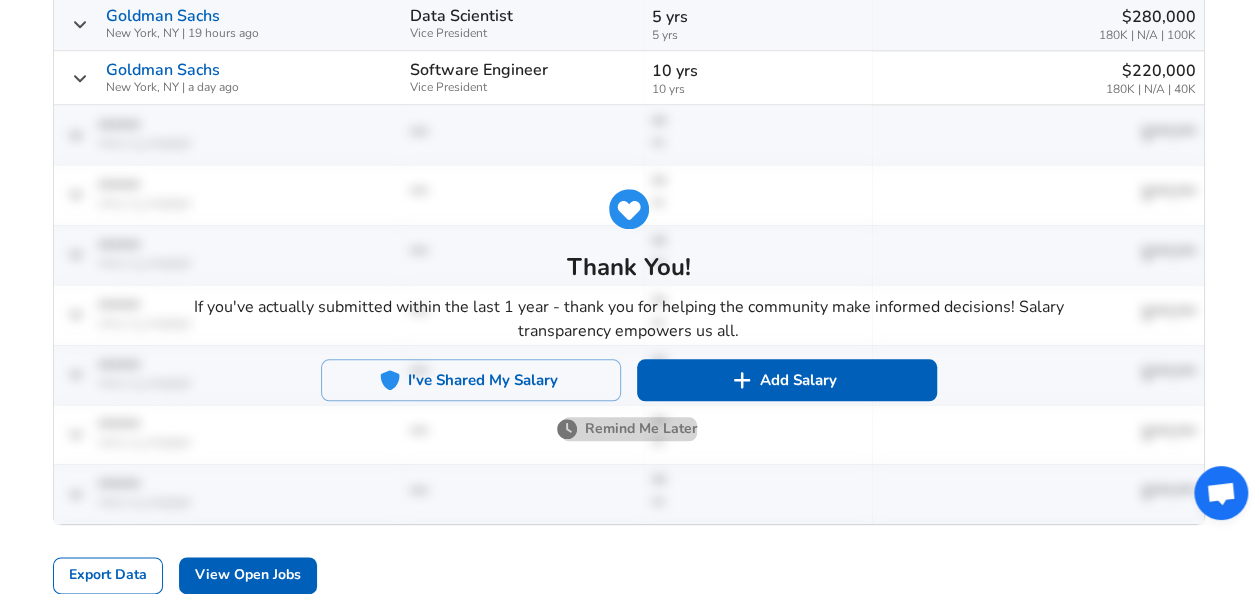 click on "Remind Me Later" at bounding box center (629, 429) 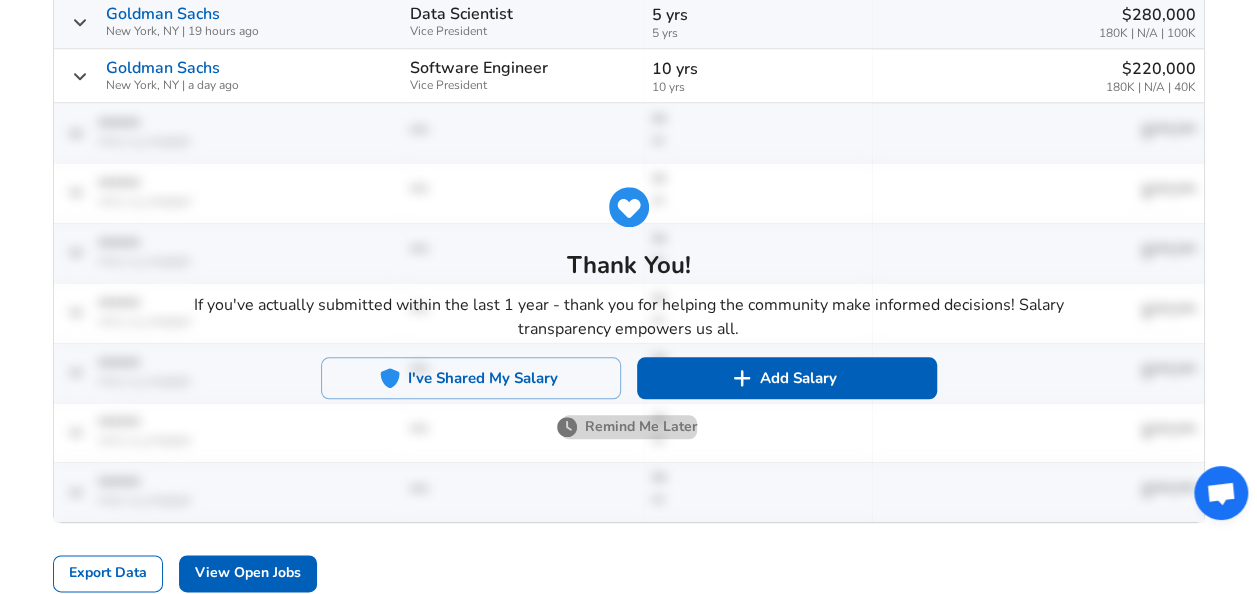scroll, scrollTop: 0, scrollLeft: 0, axis: both 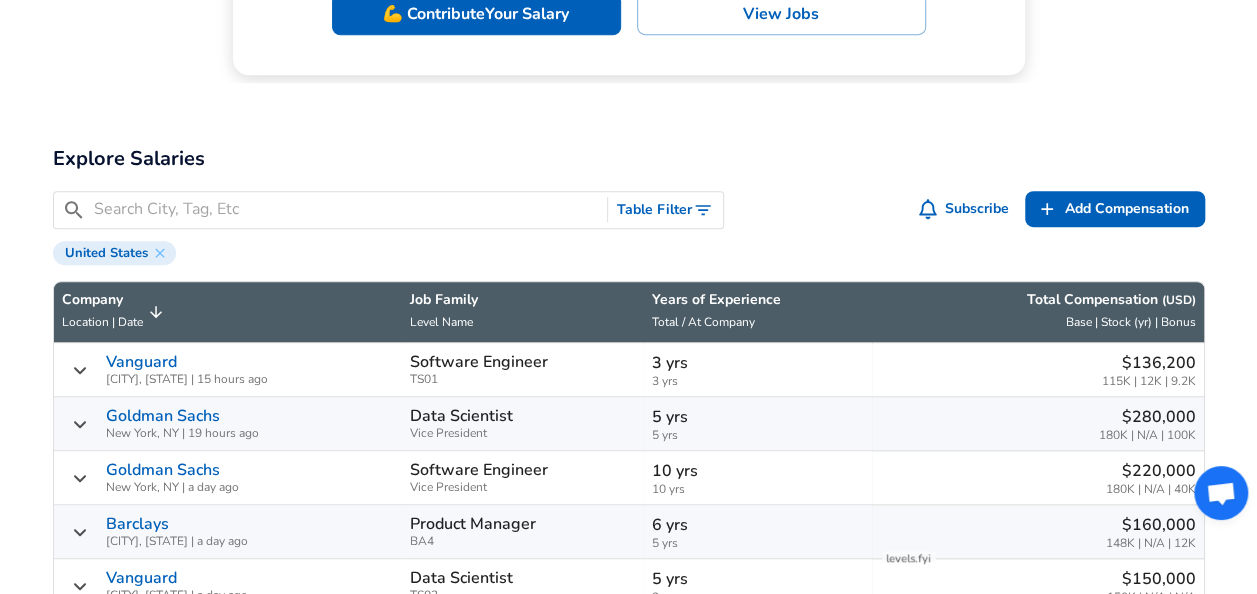 click on "[JOB_FAMILY_LEVEL_NAME]" at bounding box center (523, 312) 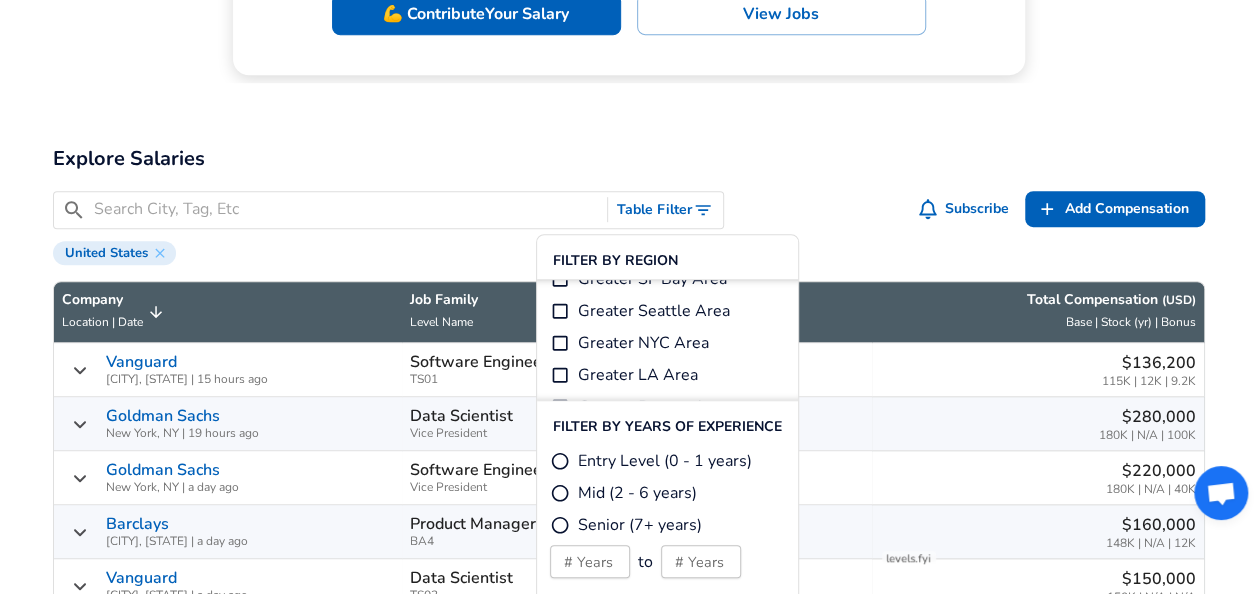 scroll, scrollTop: 100, scrollLeft: 0, axis: vertical 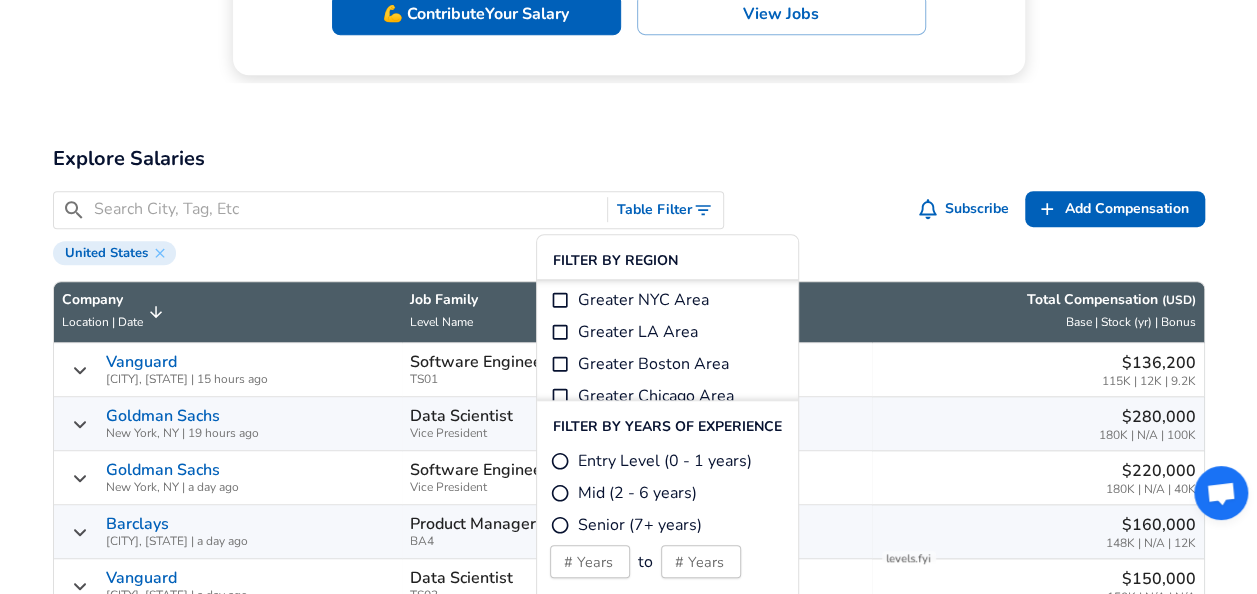 click at bounding box center (347, 209) 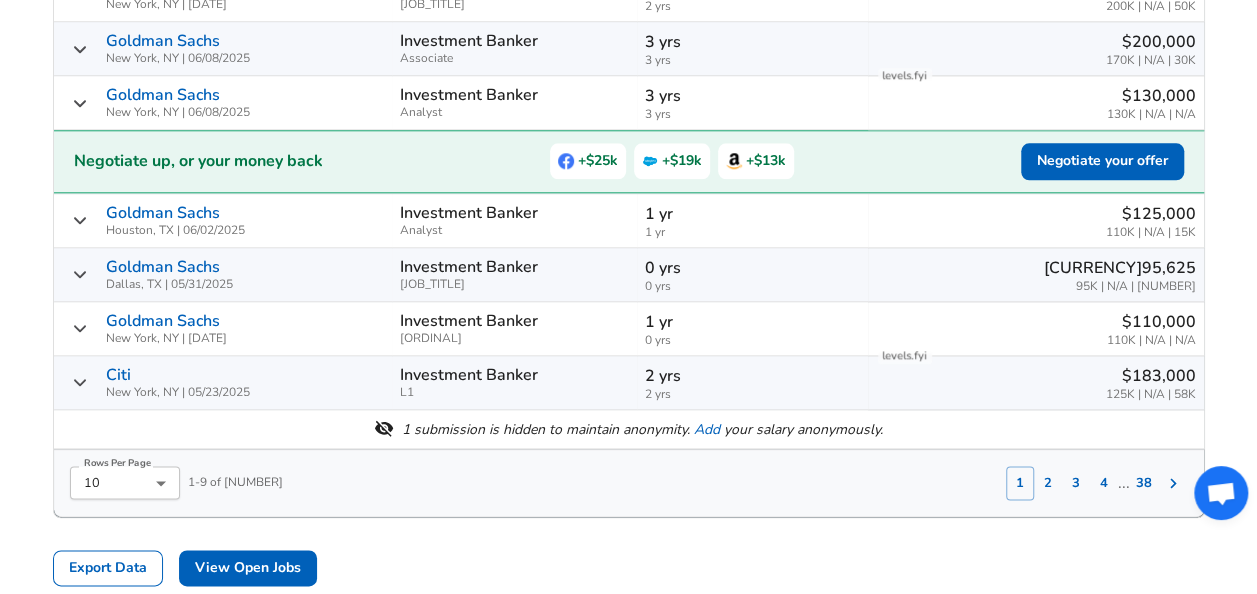 scroll, scrollTop: 1000, scrollLeft: 0, axis: vertical 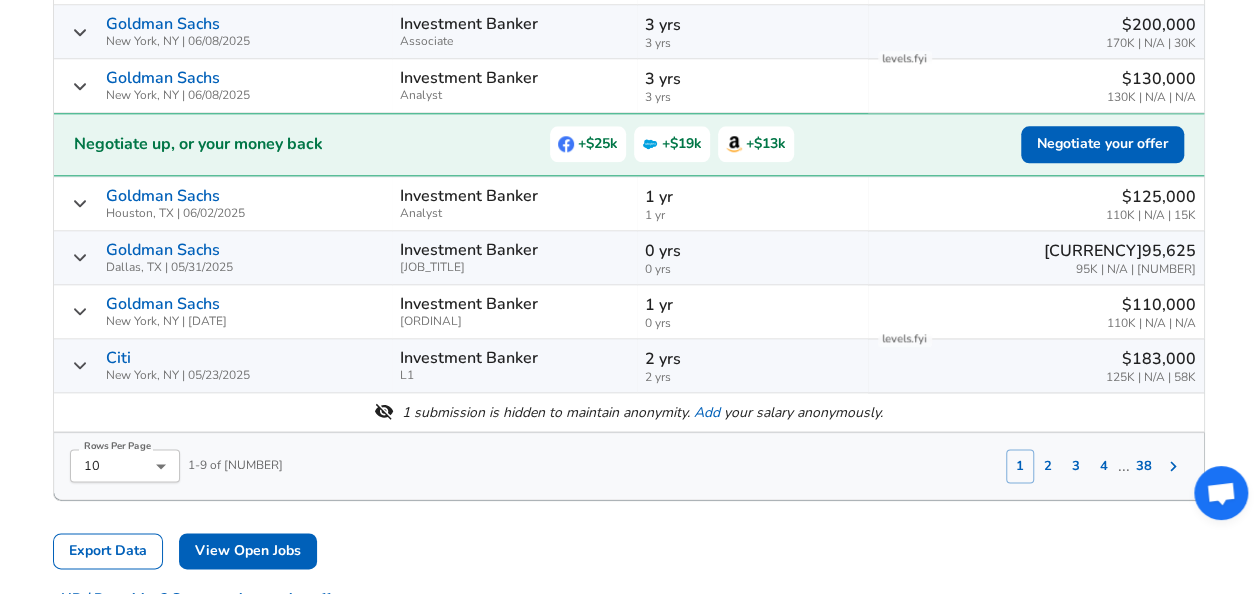 type on "[JOB_TITLE]" 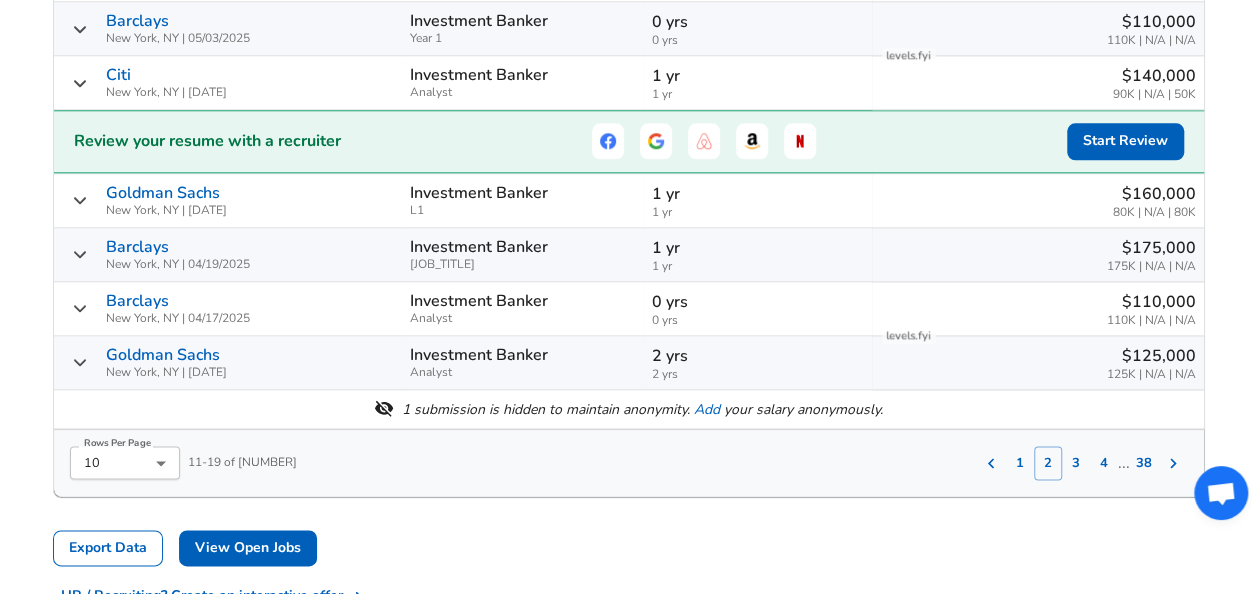 scroll, scrollTop: 1070, scrollLeft: 0, axis: vertical 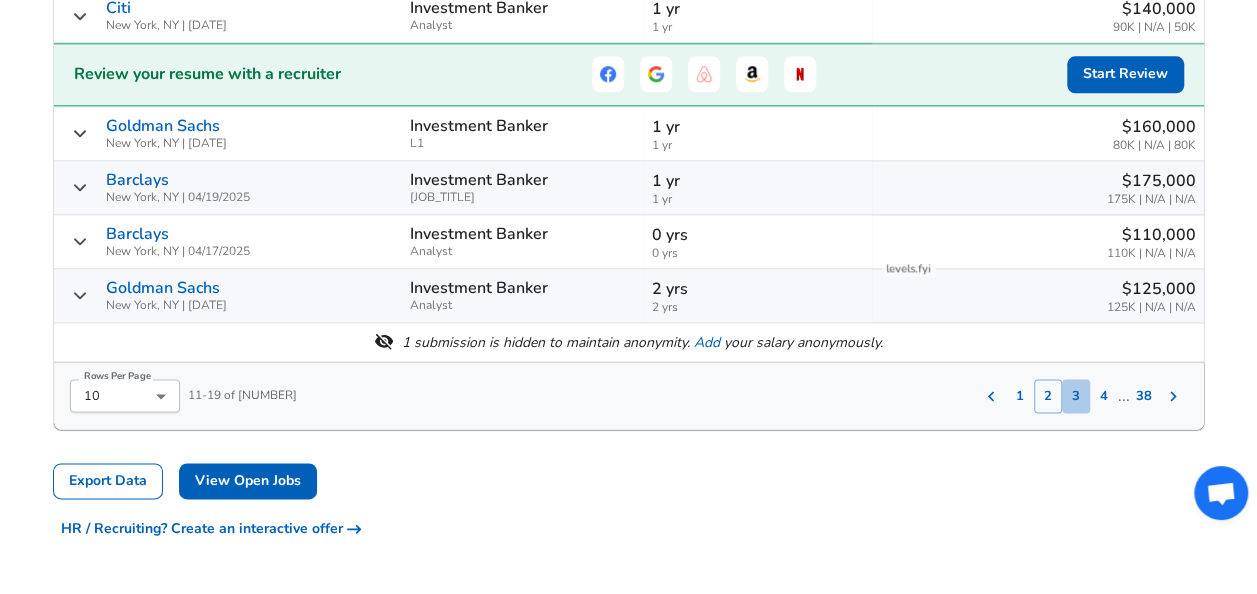 click on "3" at bounding box center [1076, 396] 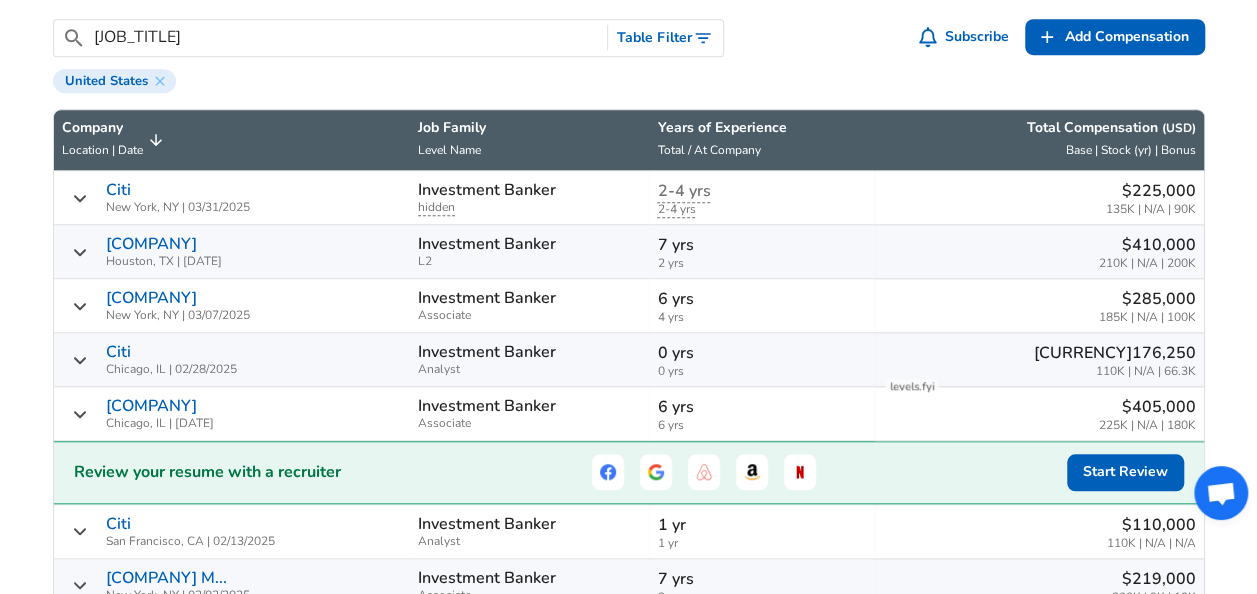 scroll, scrollTop: 670, scrollLeft: 0, axis: vertical 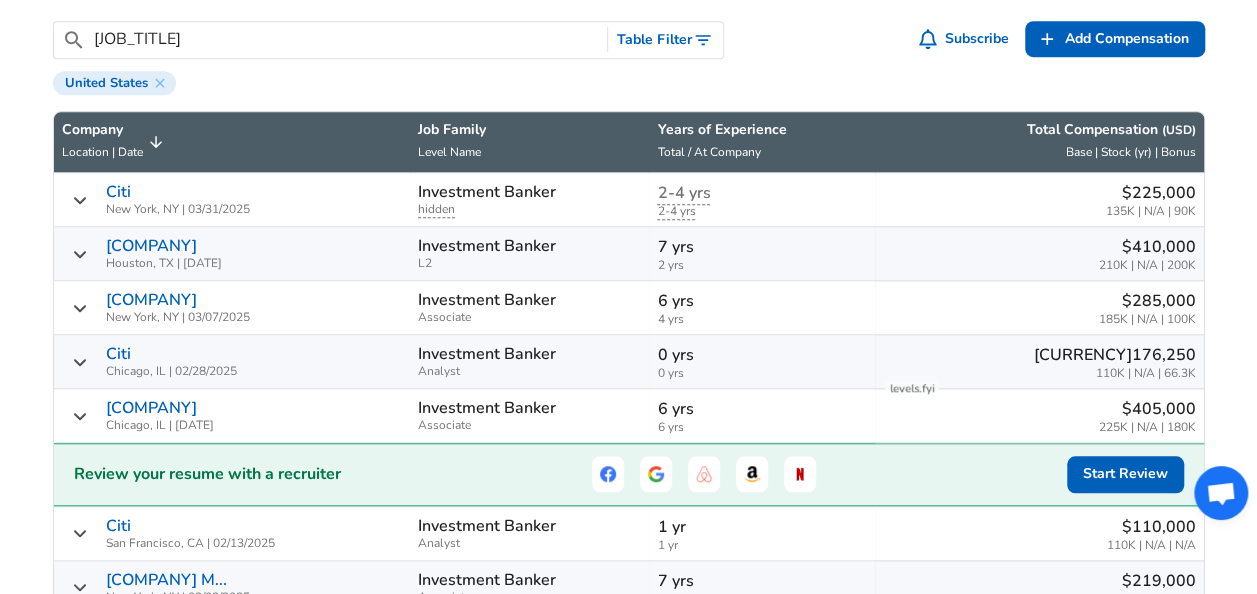 type 